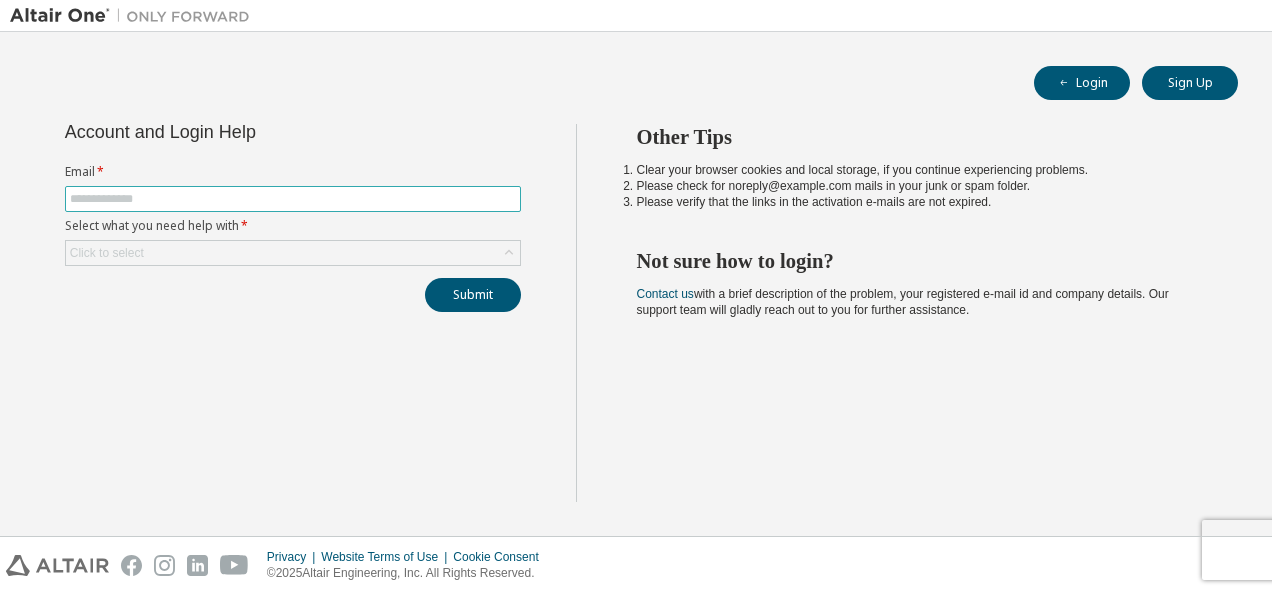 scroll, scrollTop: 0, scrollLeft: 0, axis: both 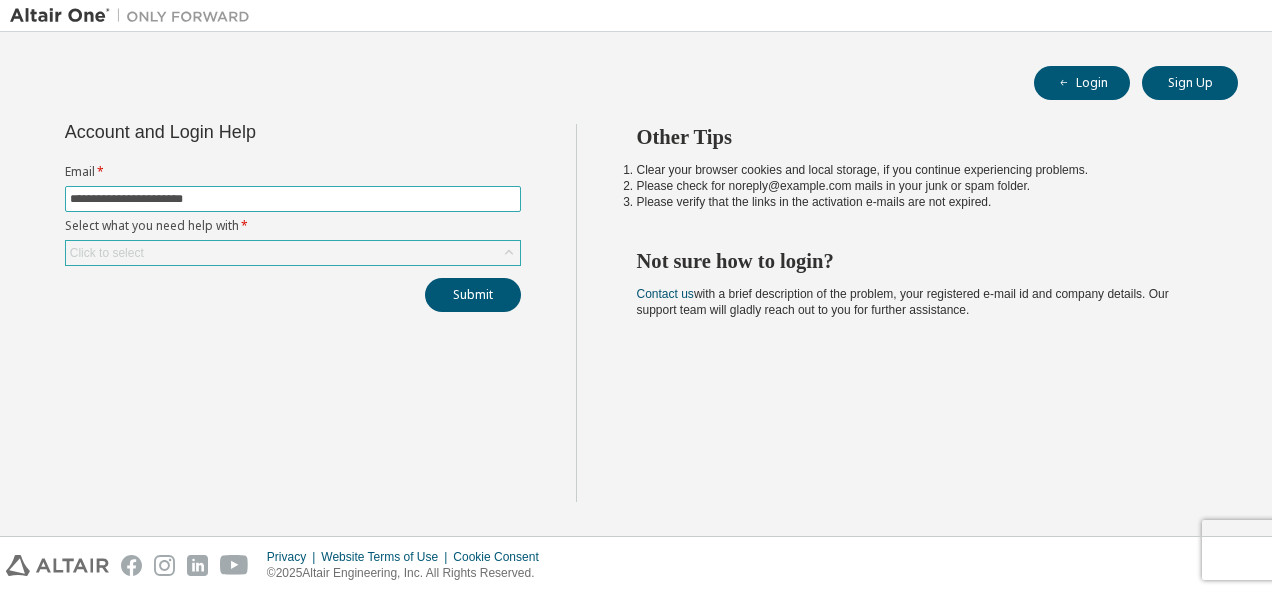 type on "**********" 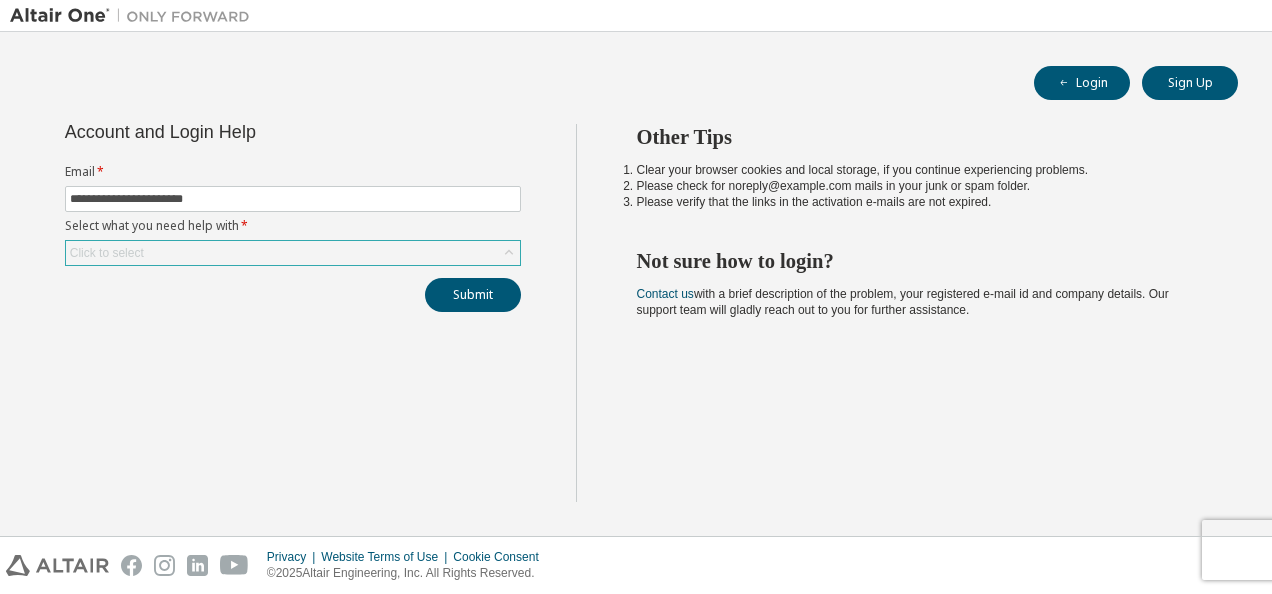 click on "Click to select" at bounding box center (293, 253) 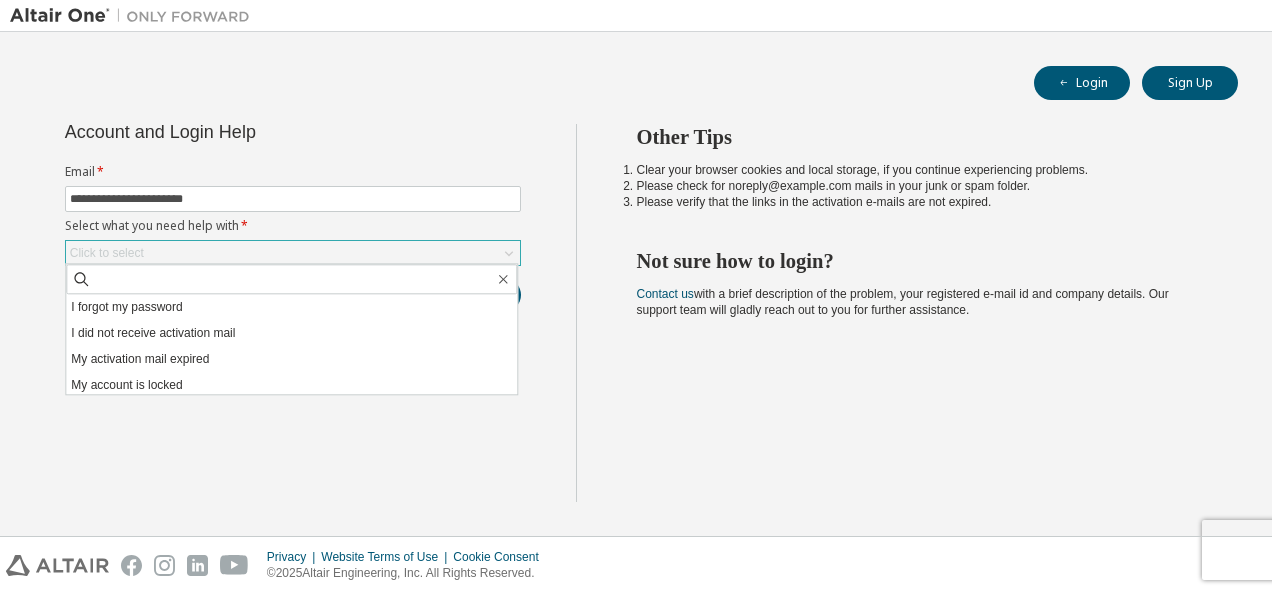 click on "Click to select" at bounding box center [293, 253] 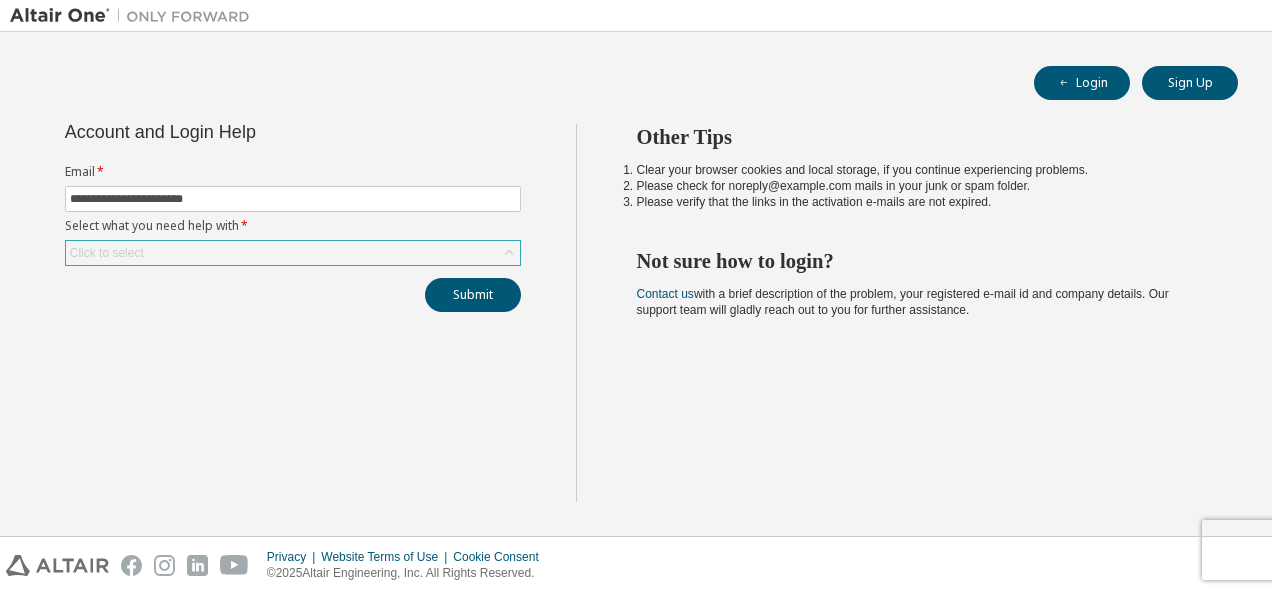 click on "Click to select" at bounding box center (293, 253) 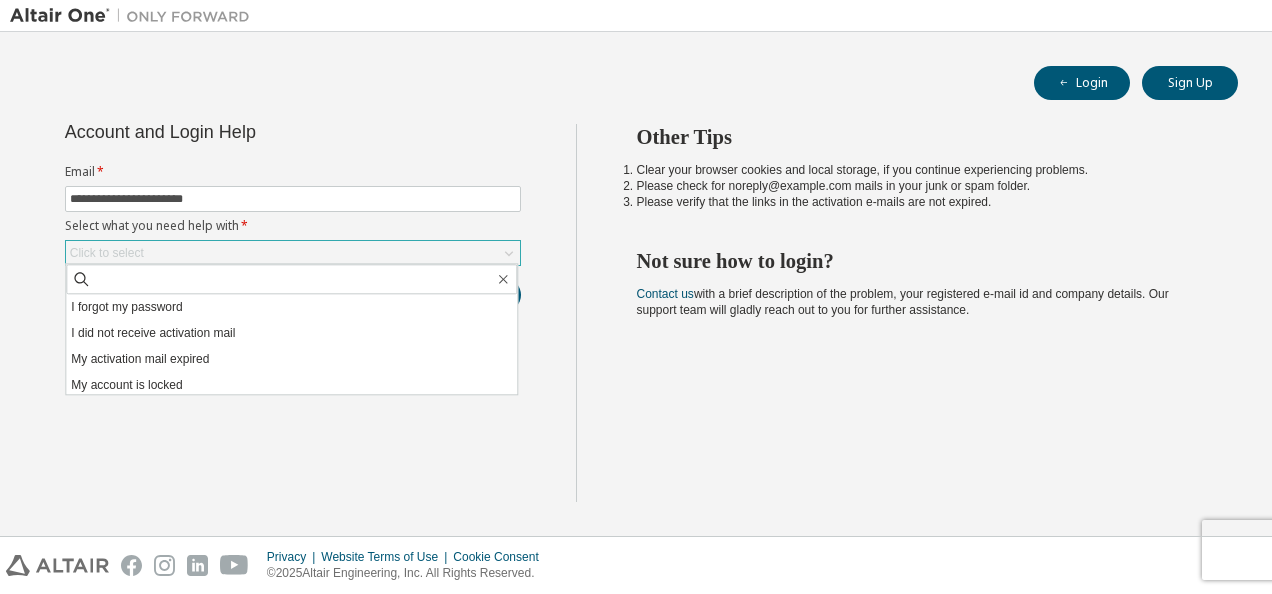 click on "Click to select" at bounding box center (293, 253) 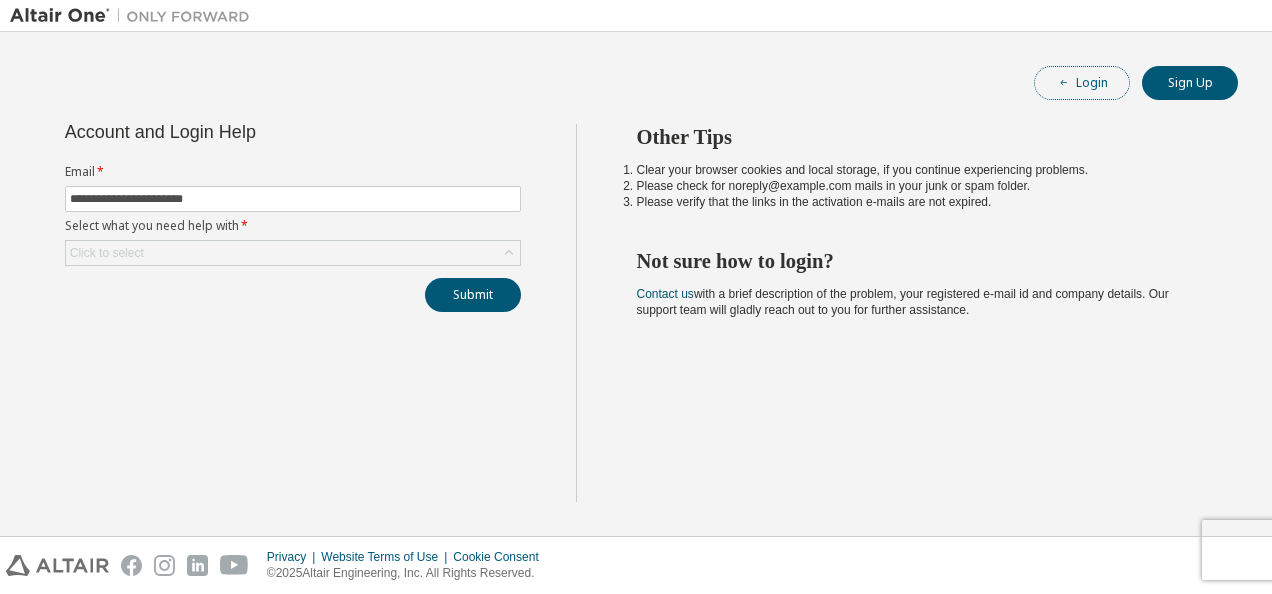 click on "Login" at bounding box center [1082, 83] 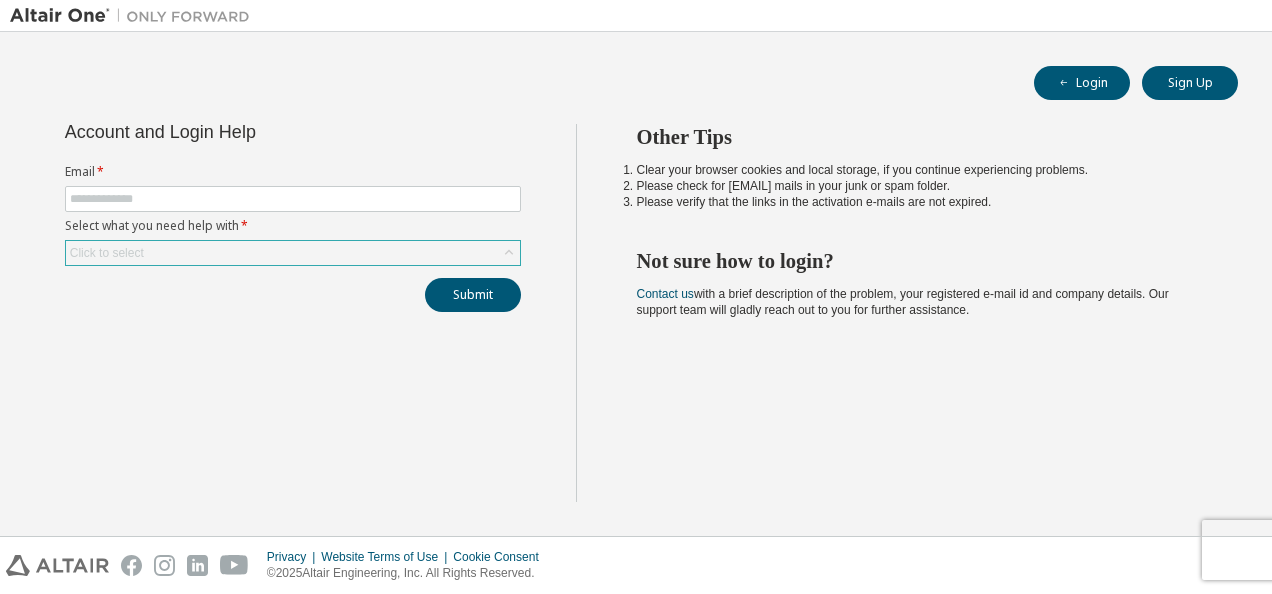 scroll, scrollTop: 0, scrollLeft: 0, axis: both 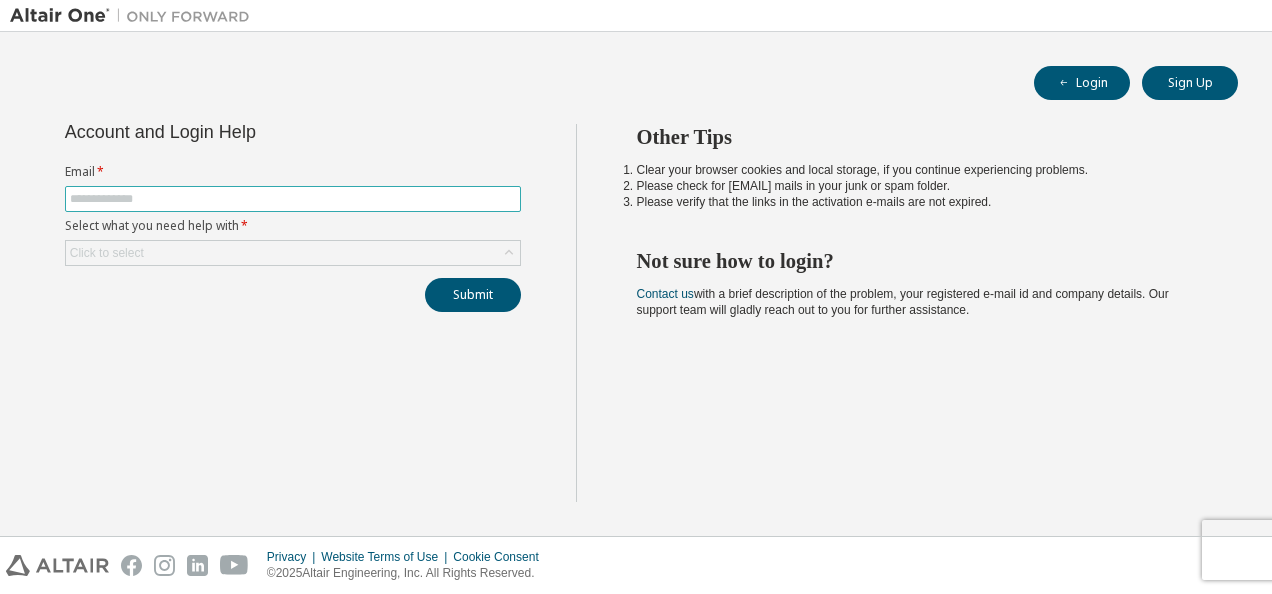 click at bounding box center (293, 199) 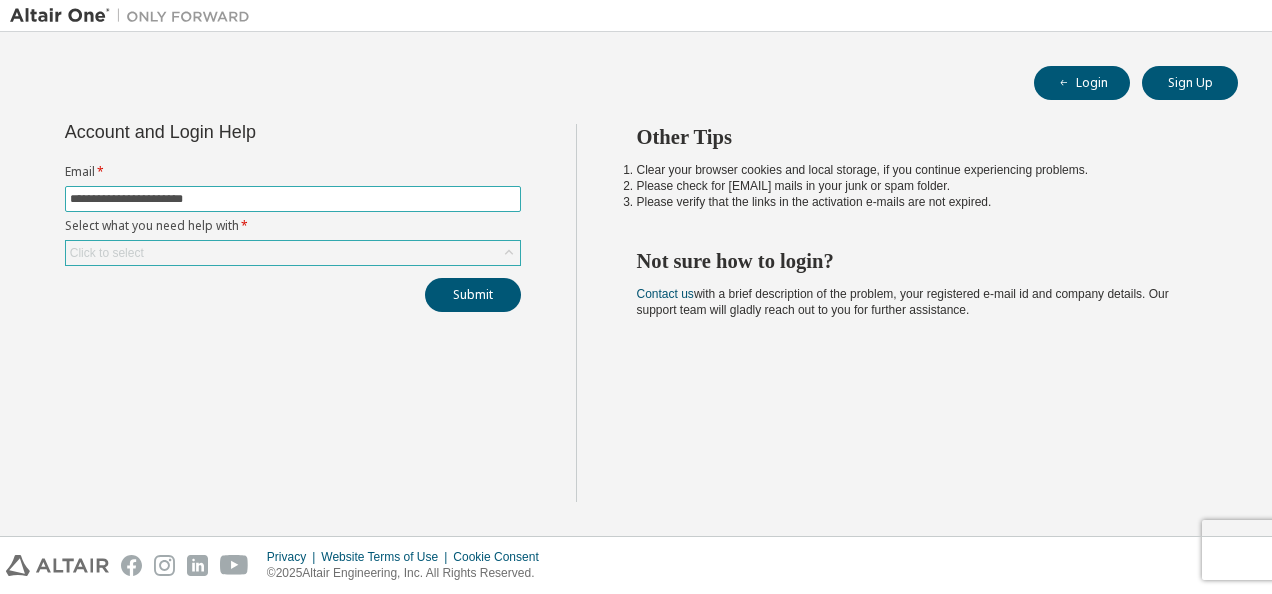 type on "**********" 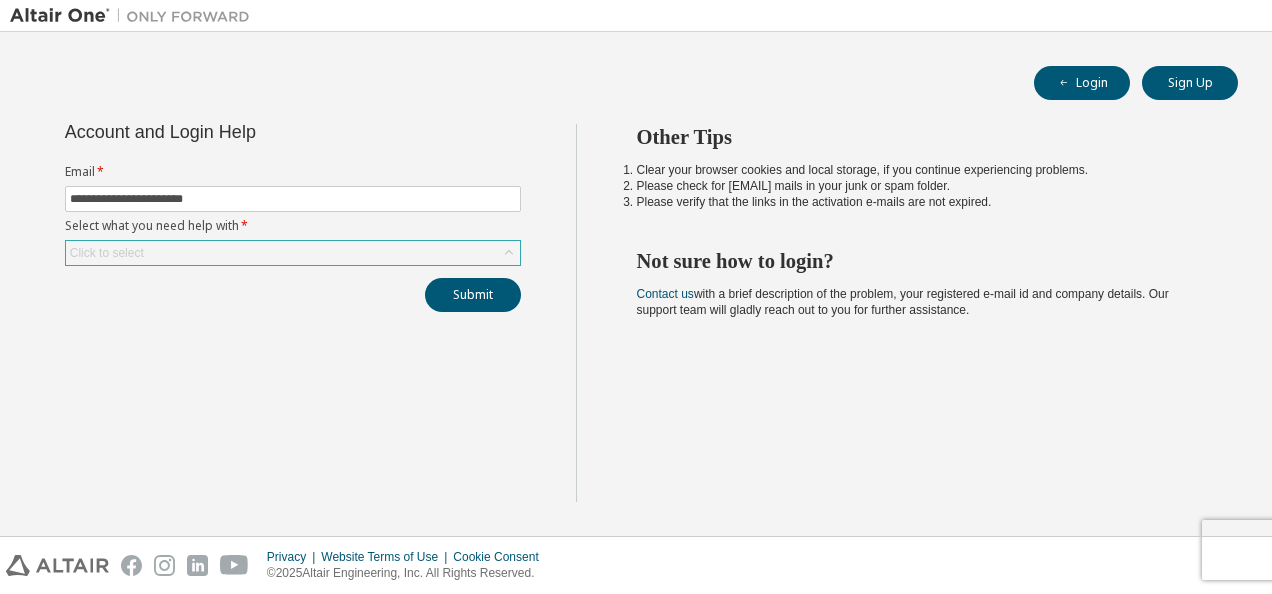 click on "Click to select" at bounding box center (293, 253) 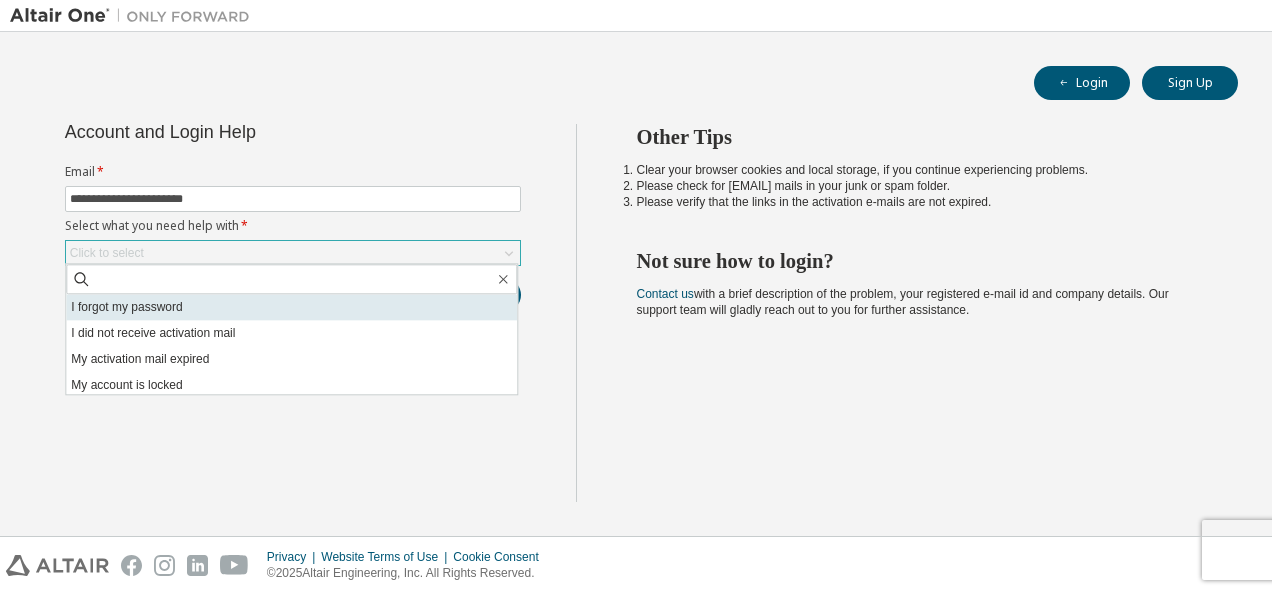 click on "I forgot my password" at bounding box center (291, 307) 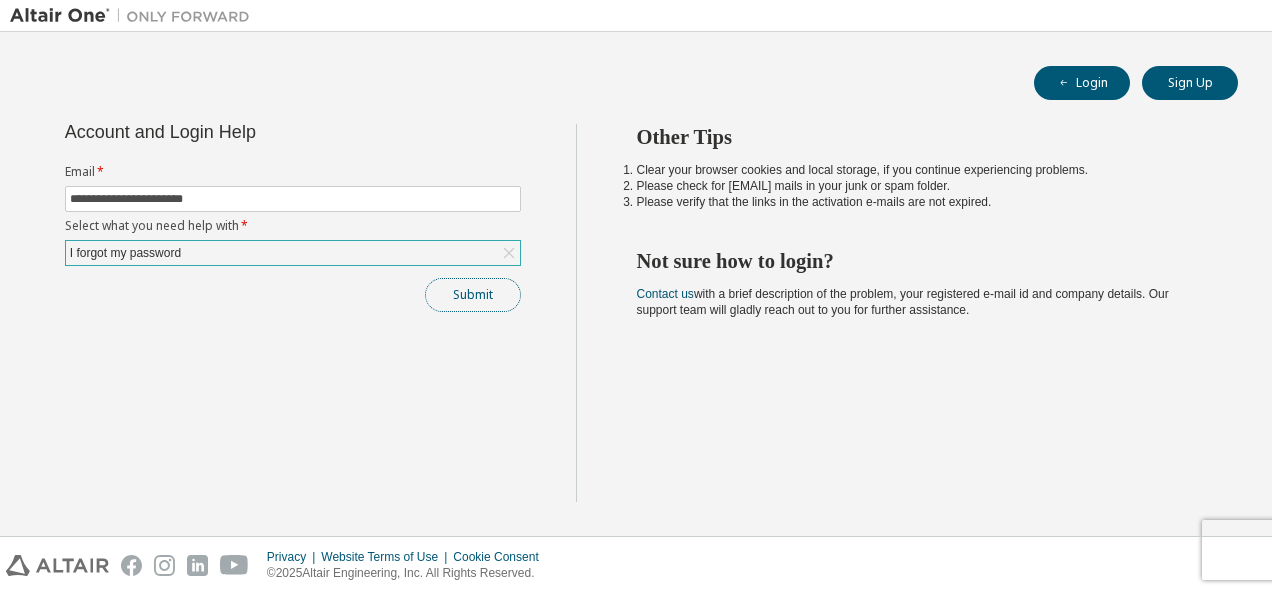 click on "Submit" at bounding box center (473, 295) 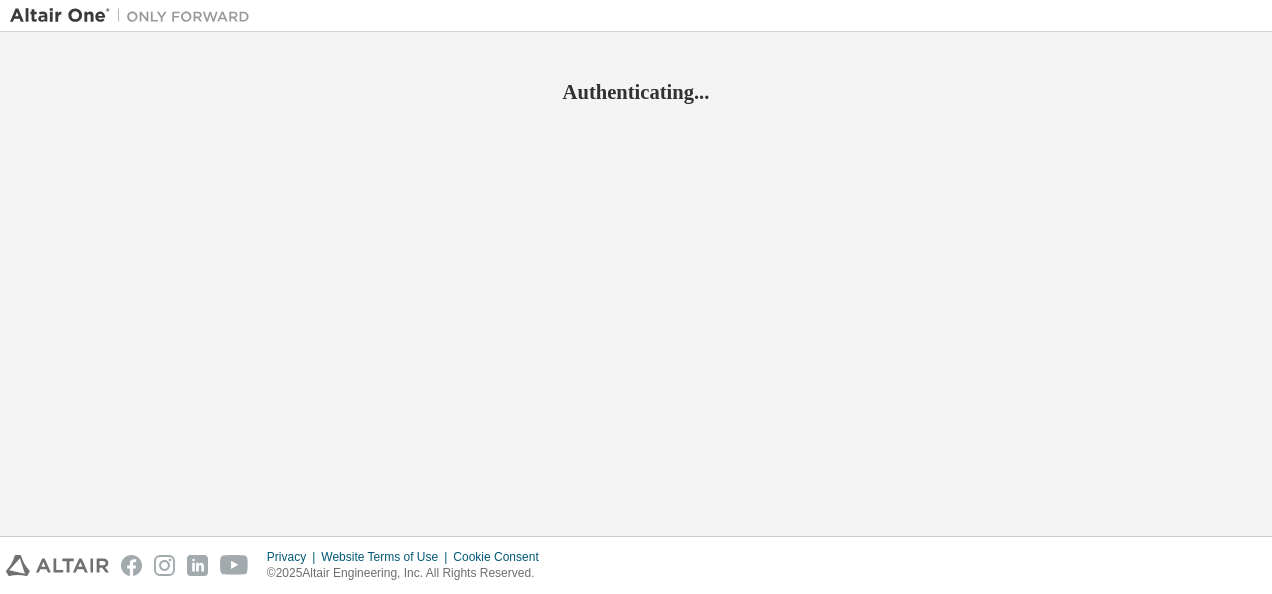 scroll, scrollTop: 0, scrollLeft: 0, axis: both 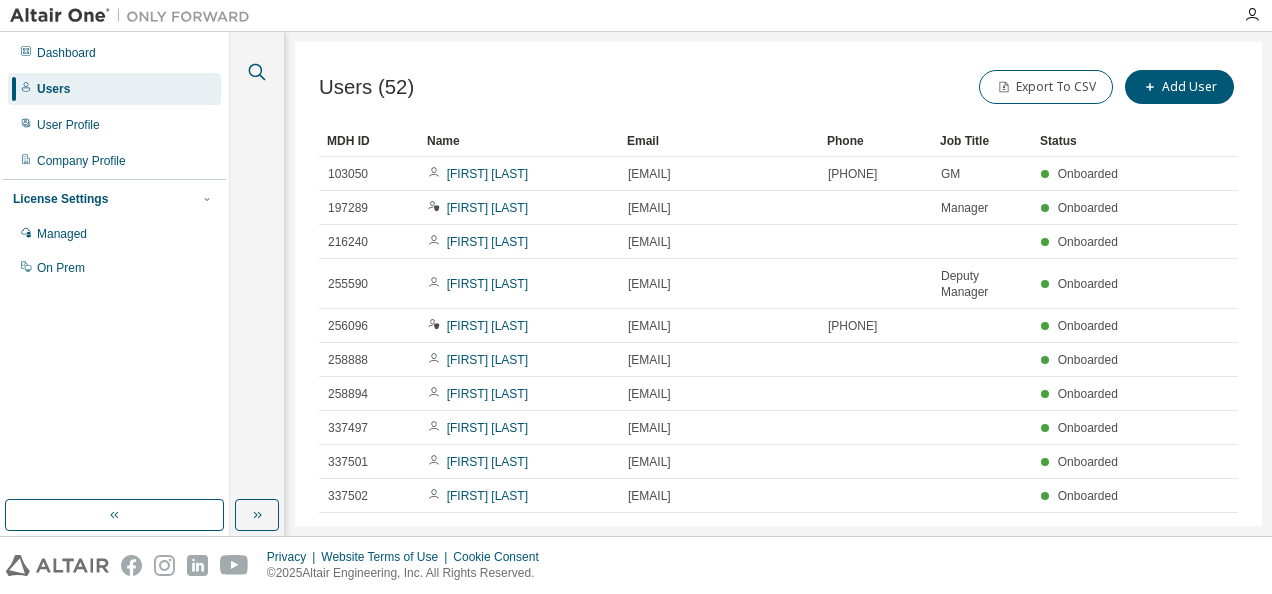 click 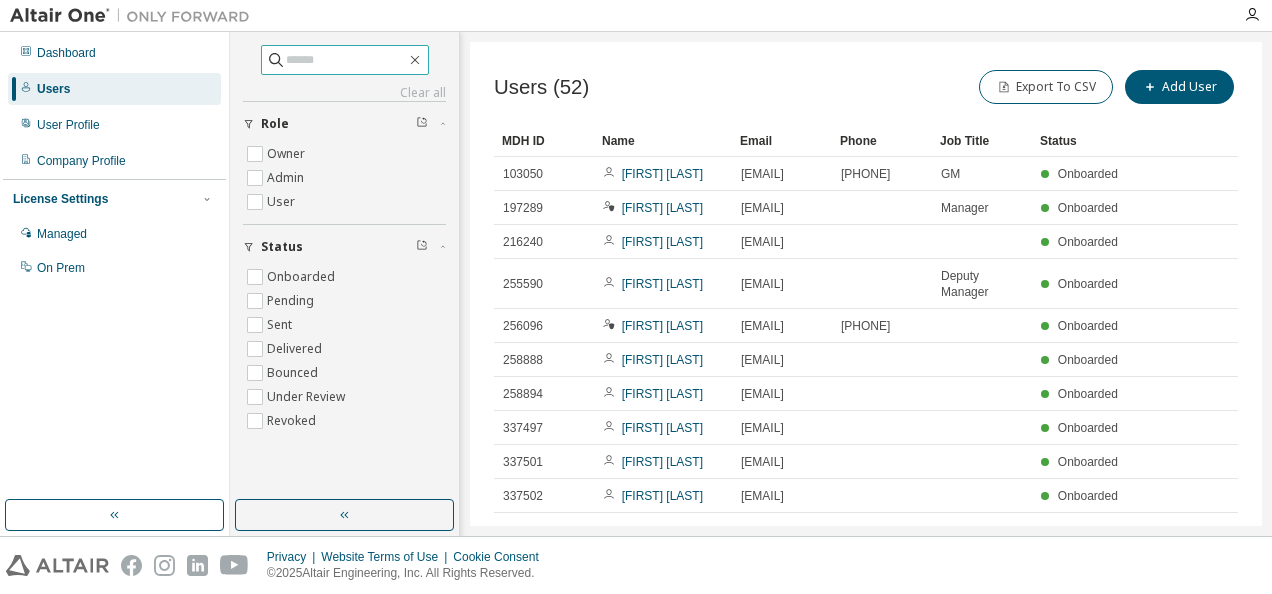 click at bounding box center [346, 60] 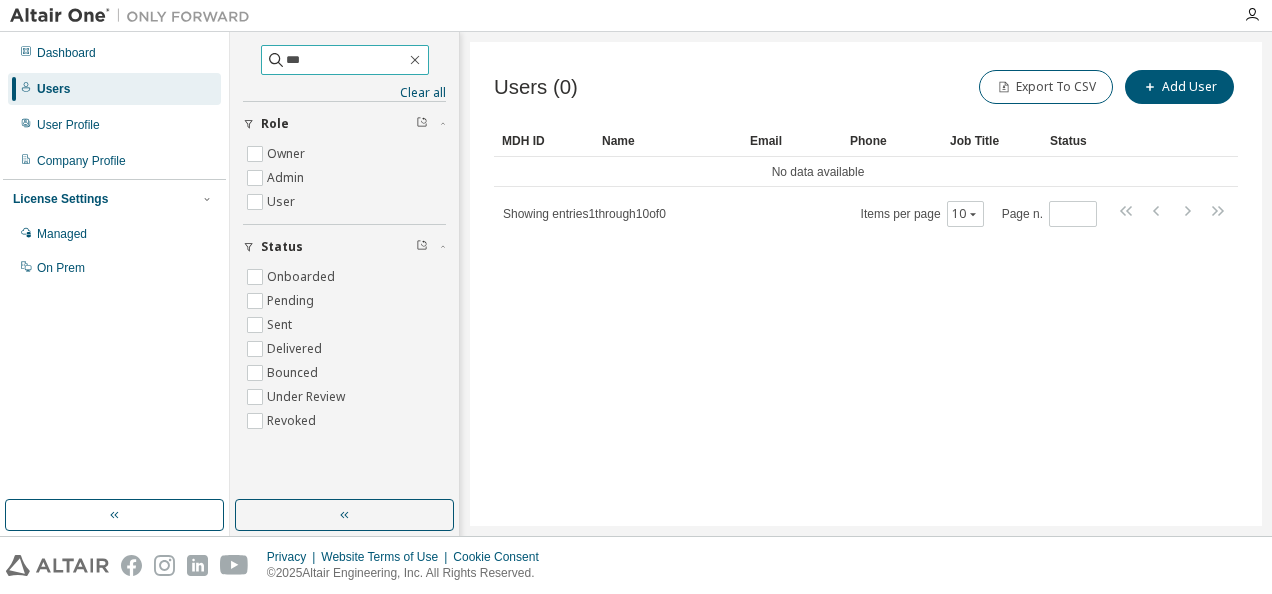 type on "***" 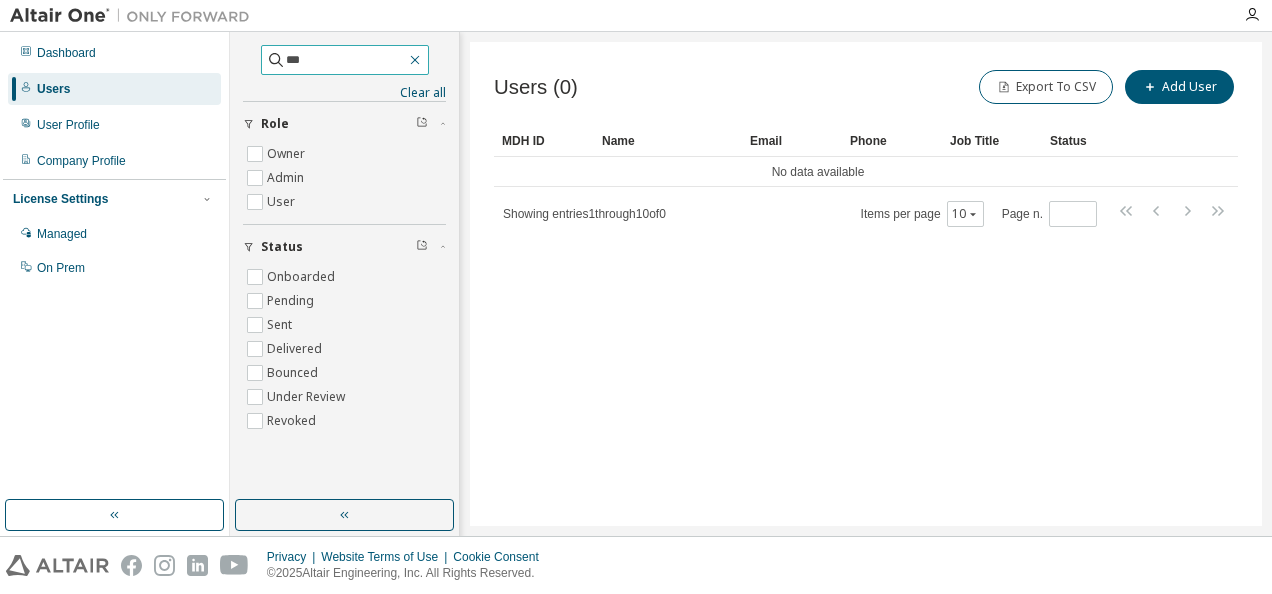click 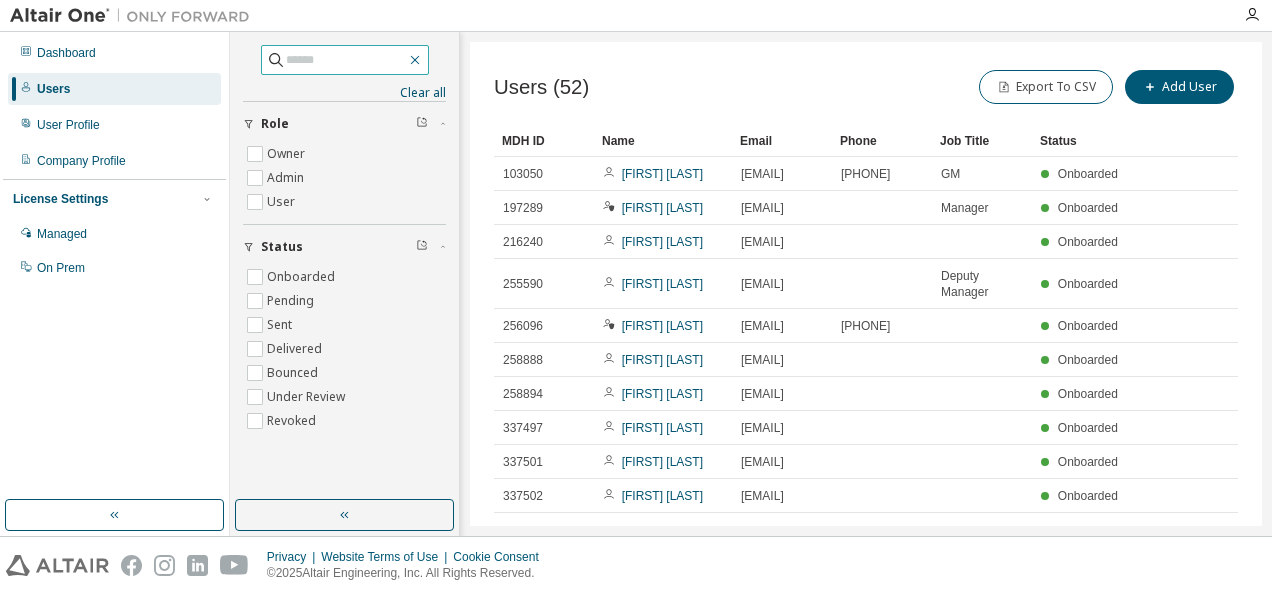 click 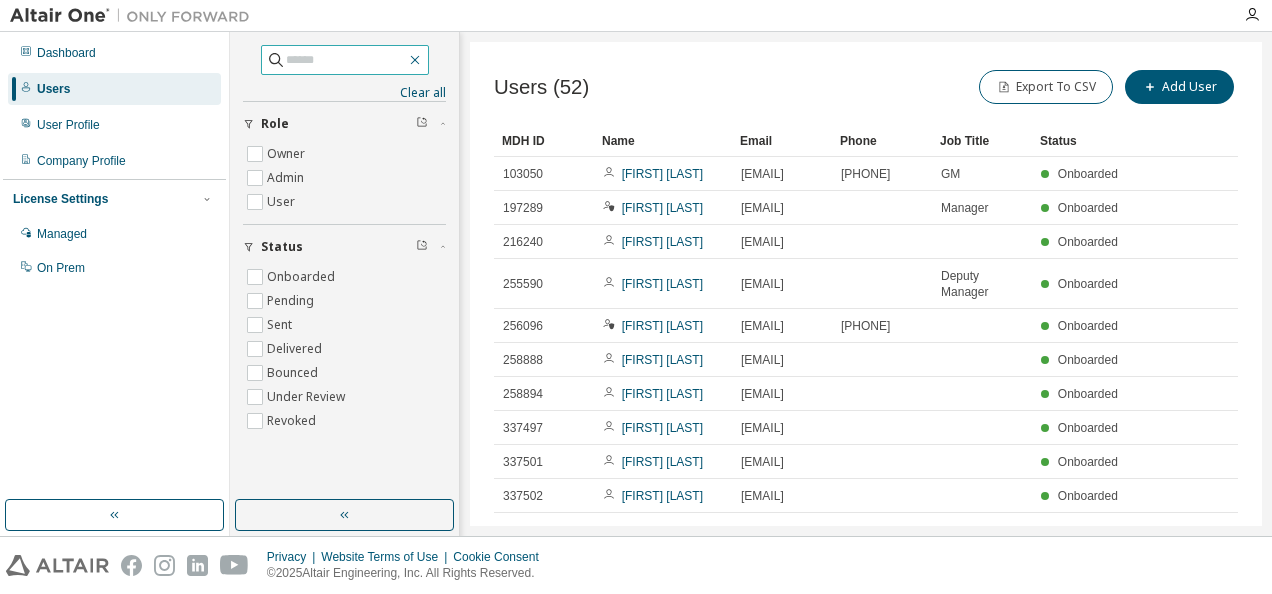 click 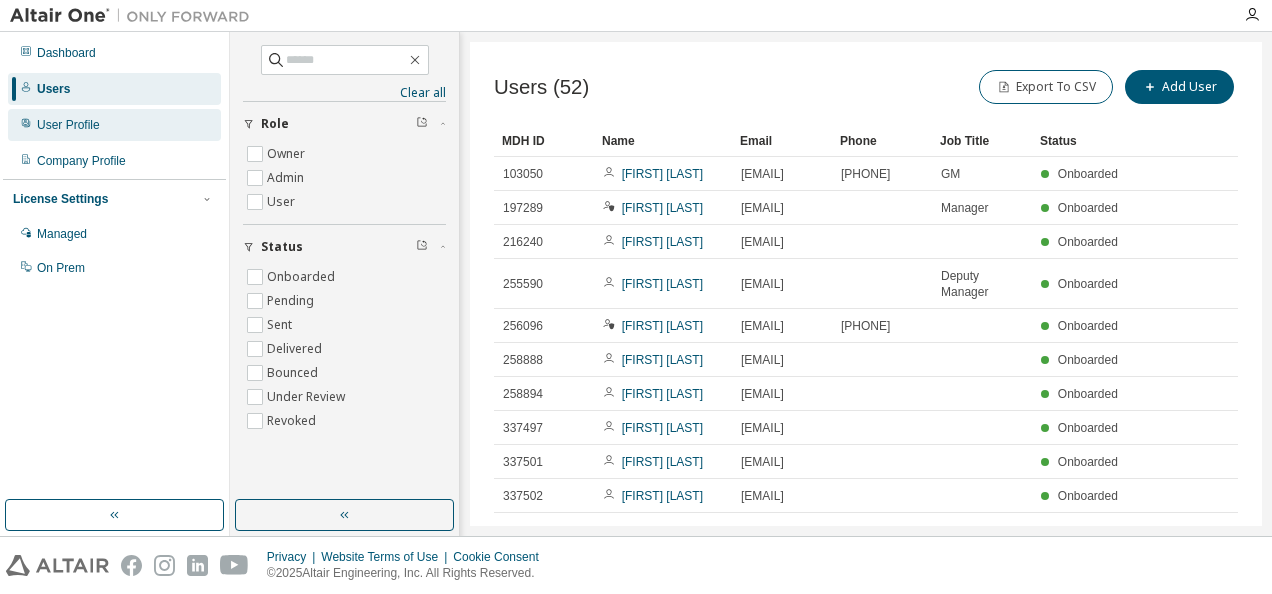 click on "User Profile" at bounding box center [114, 125] 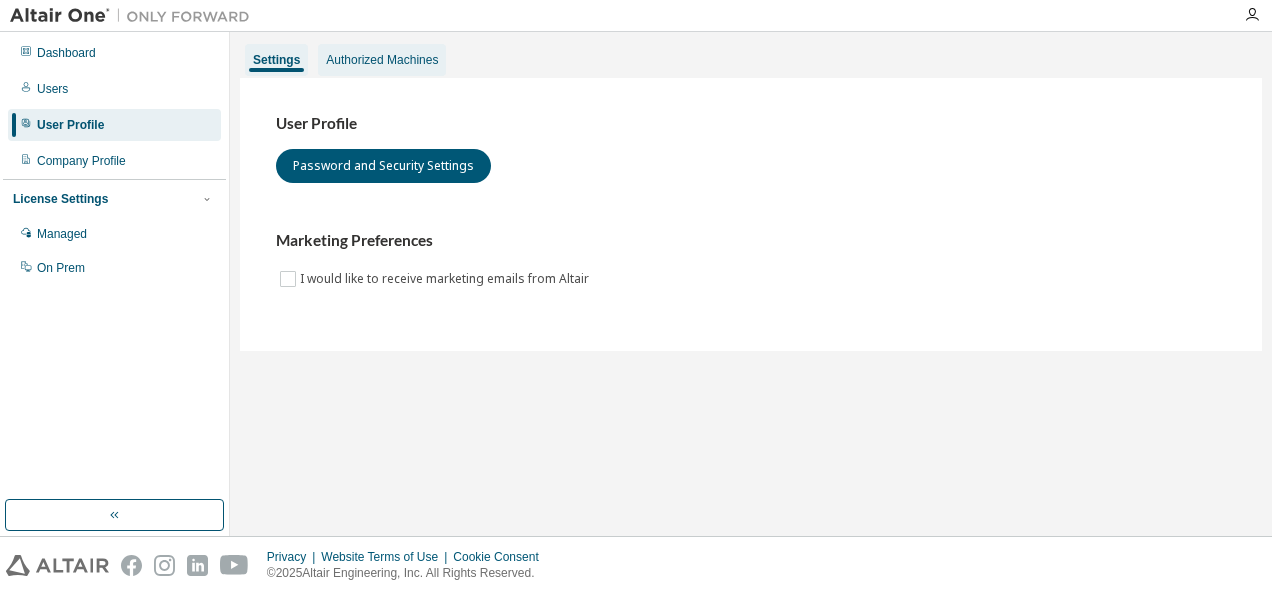 click on "Authorized Machines" at bounding box center [382, 60] 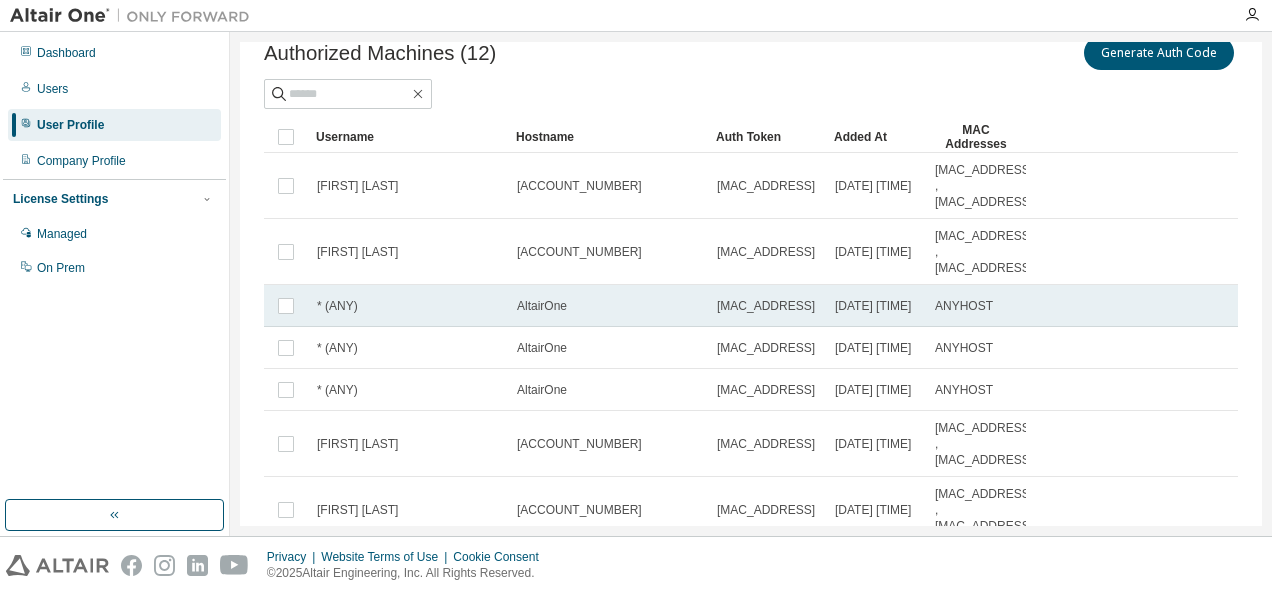 scroll, scrollTop: 448, scrollLeft: 0, axis: vertical 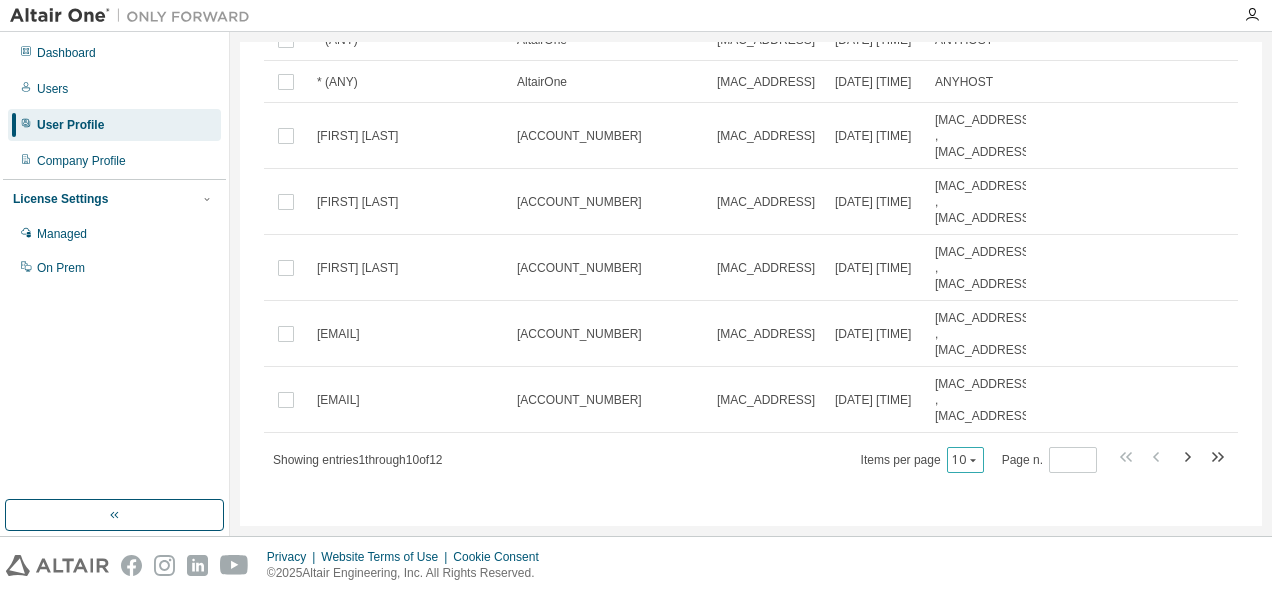 click 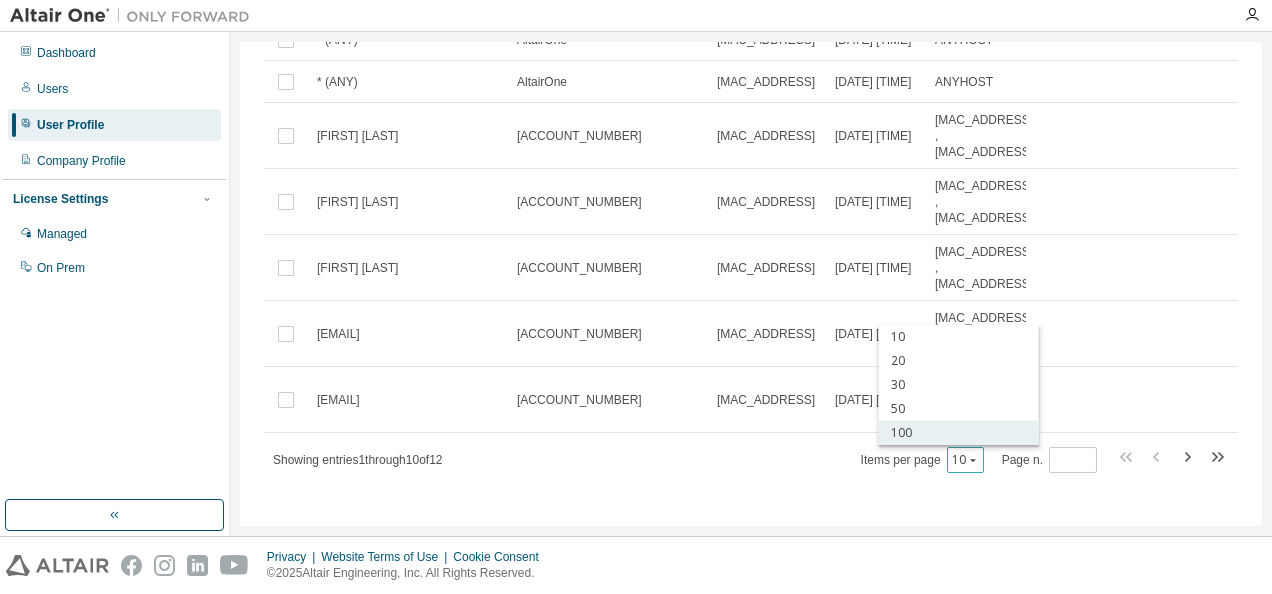 click on "100" at bounding box center [959, 433] 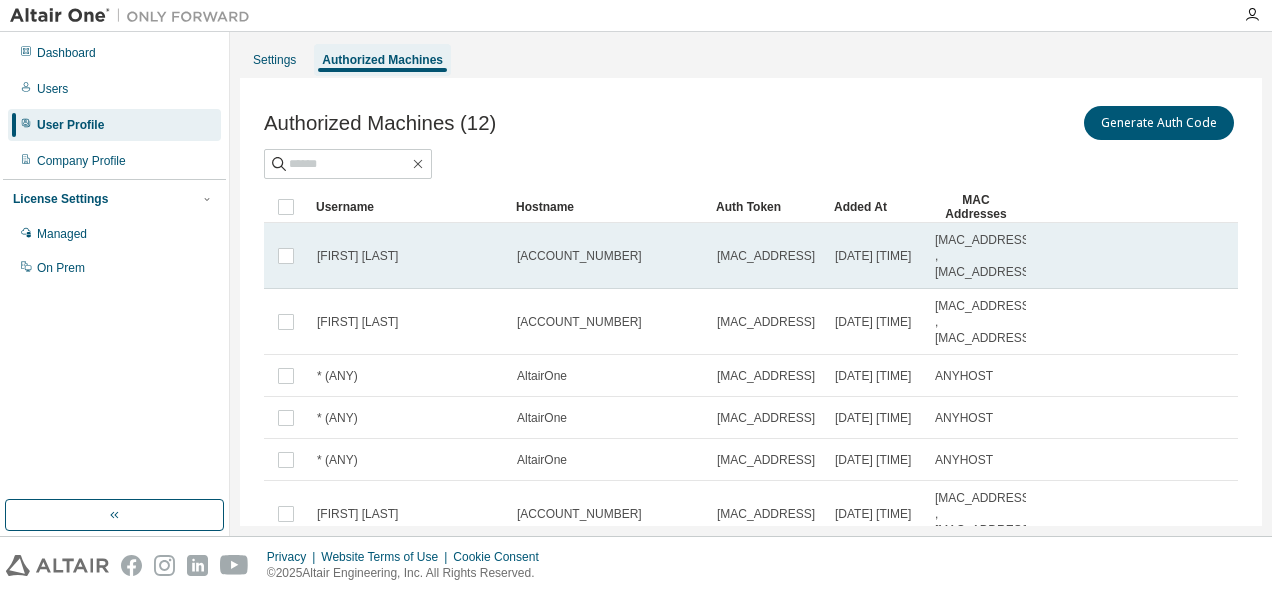 scroll, scrollTop: 0, scrollLeft: 0, axis: both 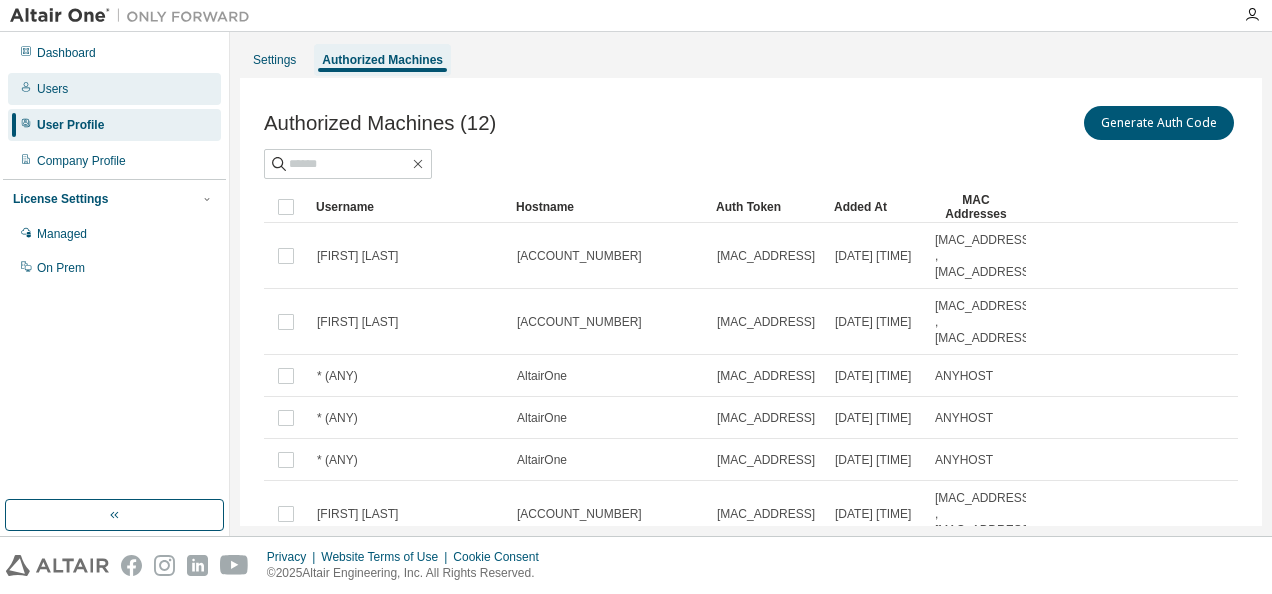 click on "Users" at bounding box center (114, 89) 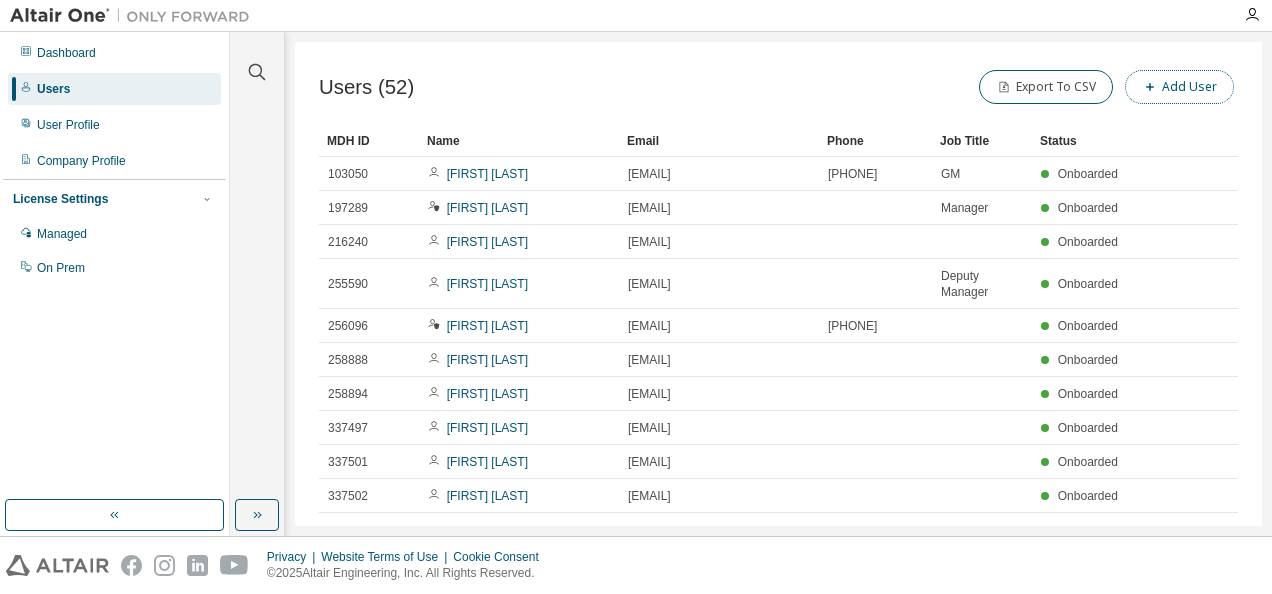 click on "Add User" at bounding box center (1179, 87) 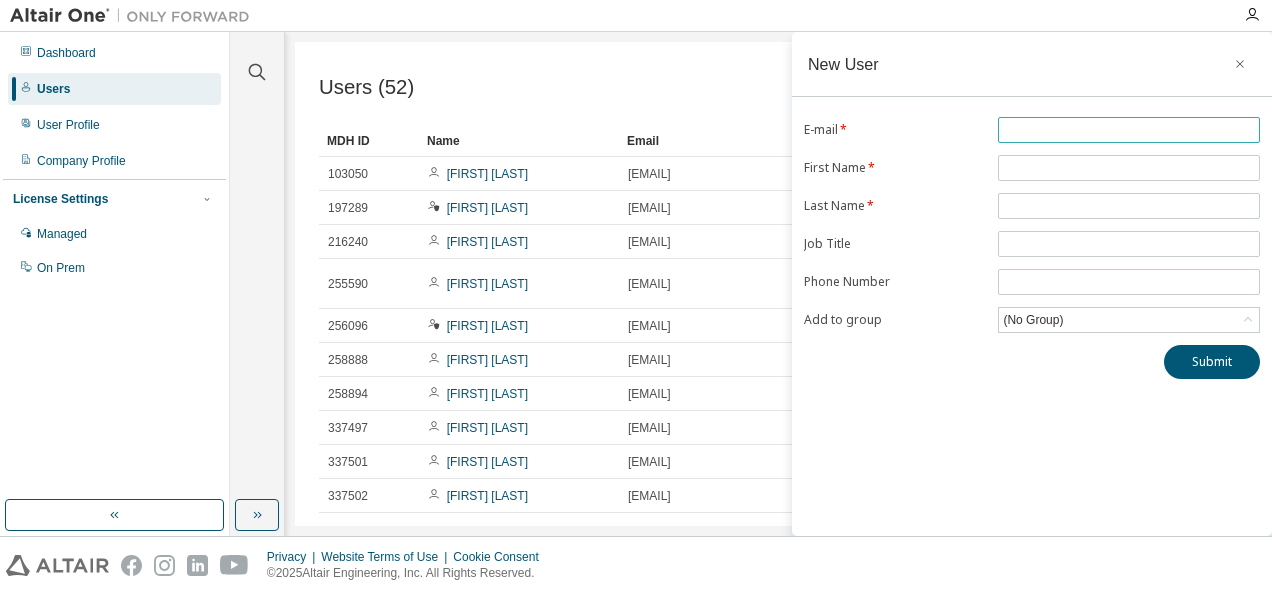click at bounding box center (1129, 130) 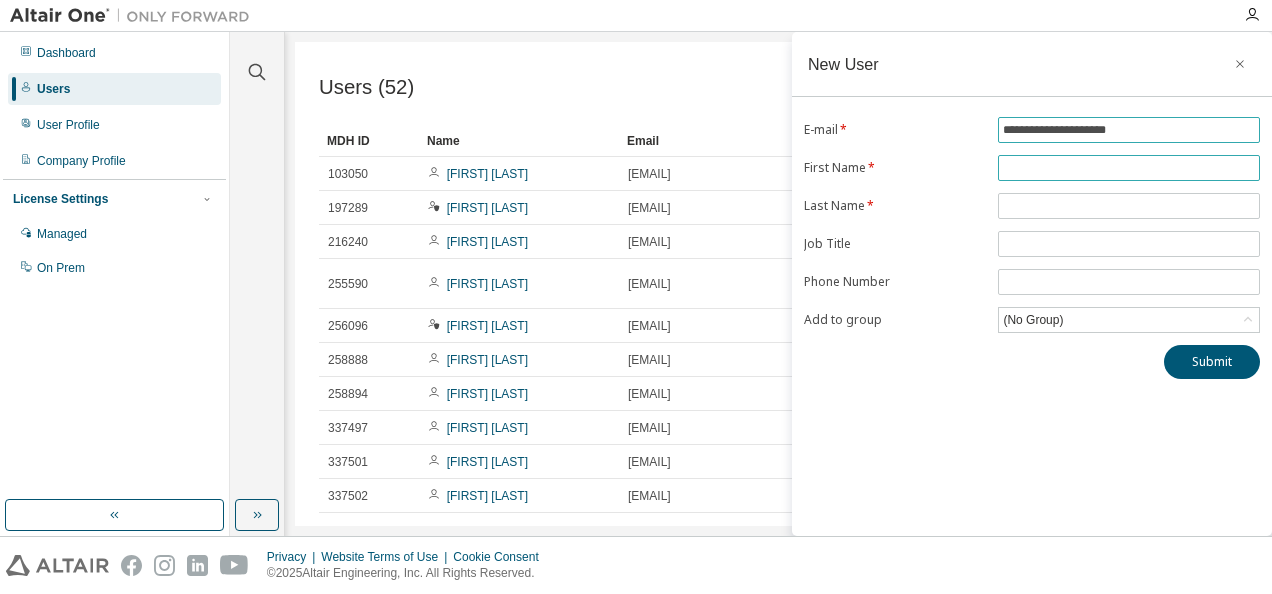 type on "**********" 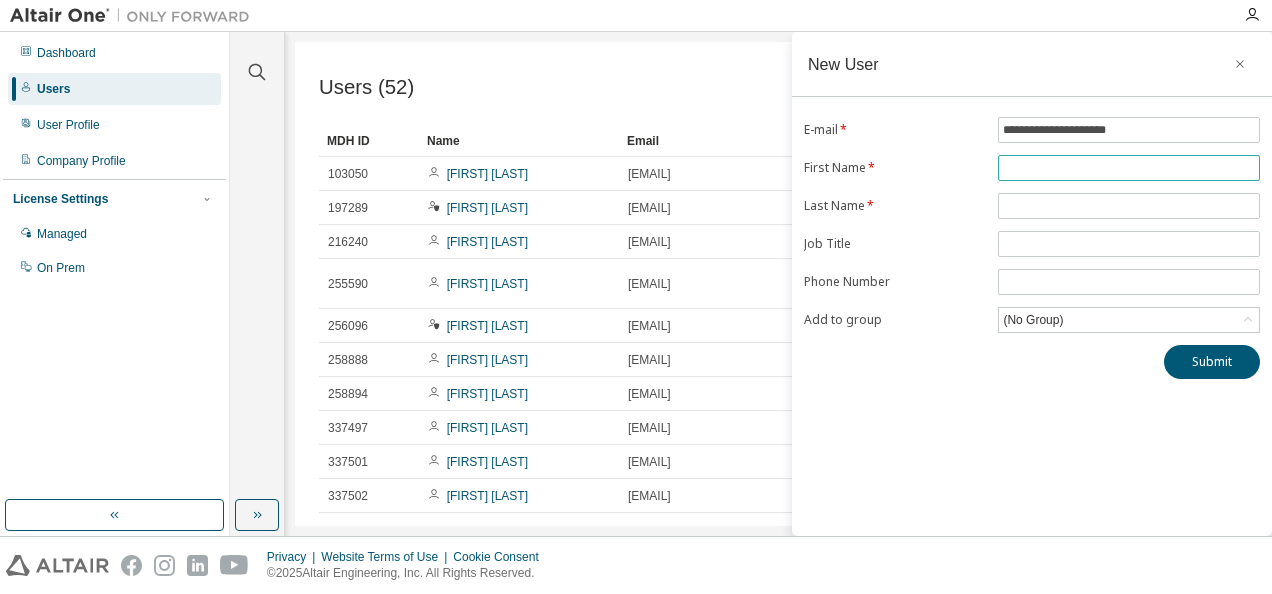 click at bounding box center (1129, 168) 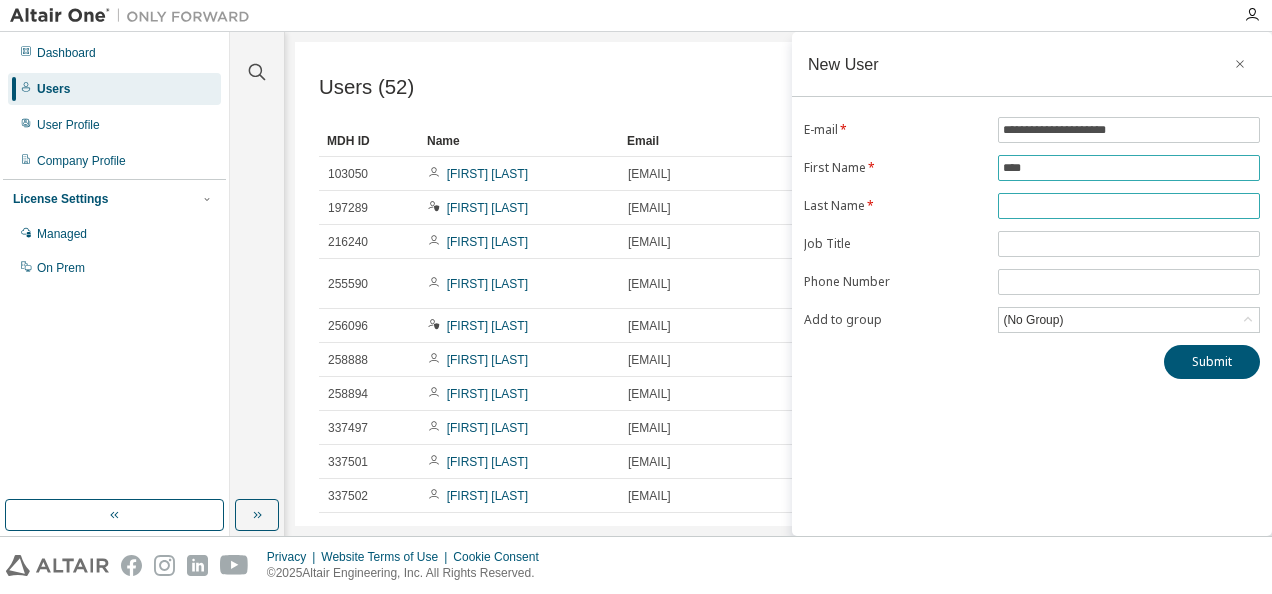 type on "****" 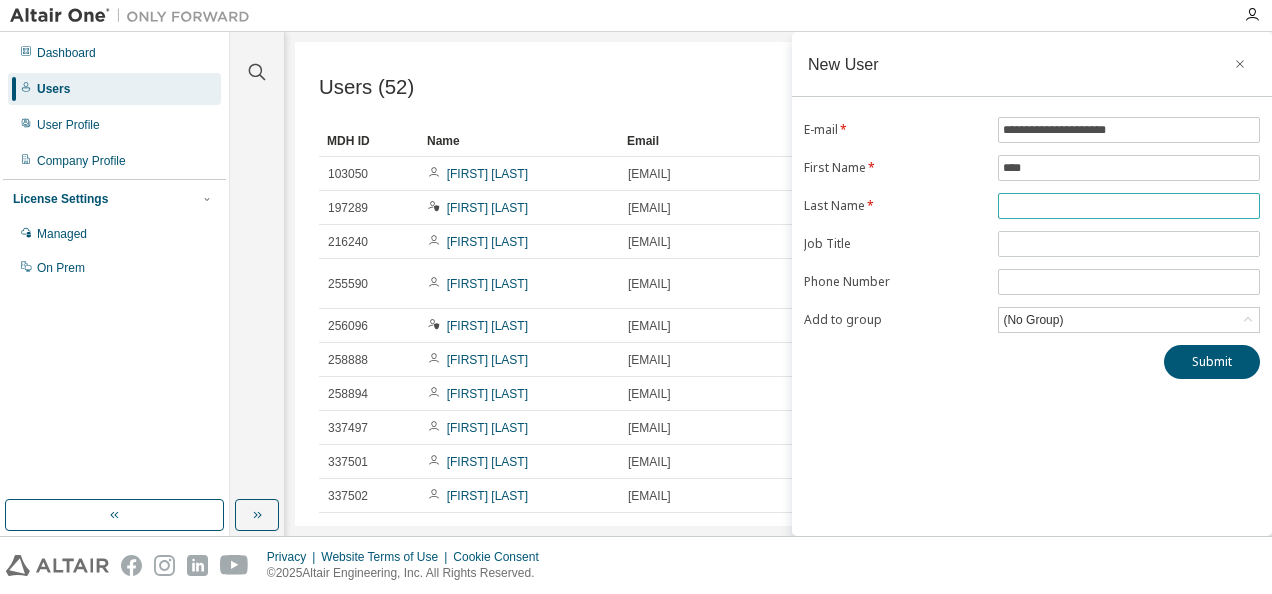 click at bounding box center [1129, 206] 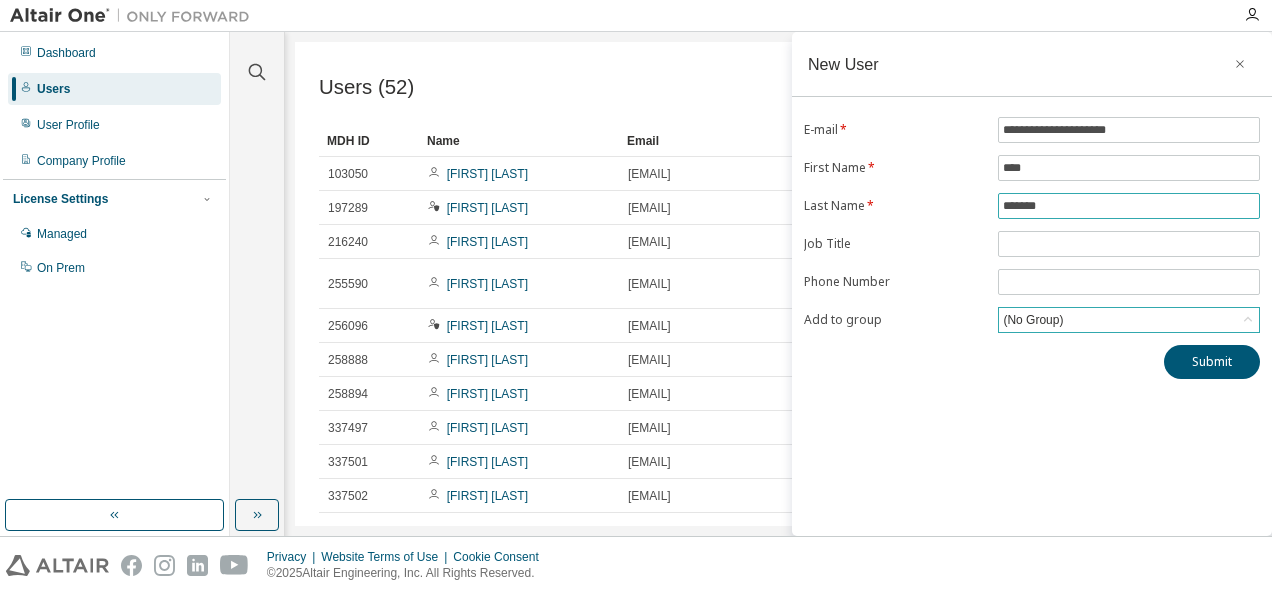 type on "*******" 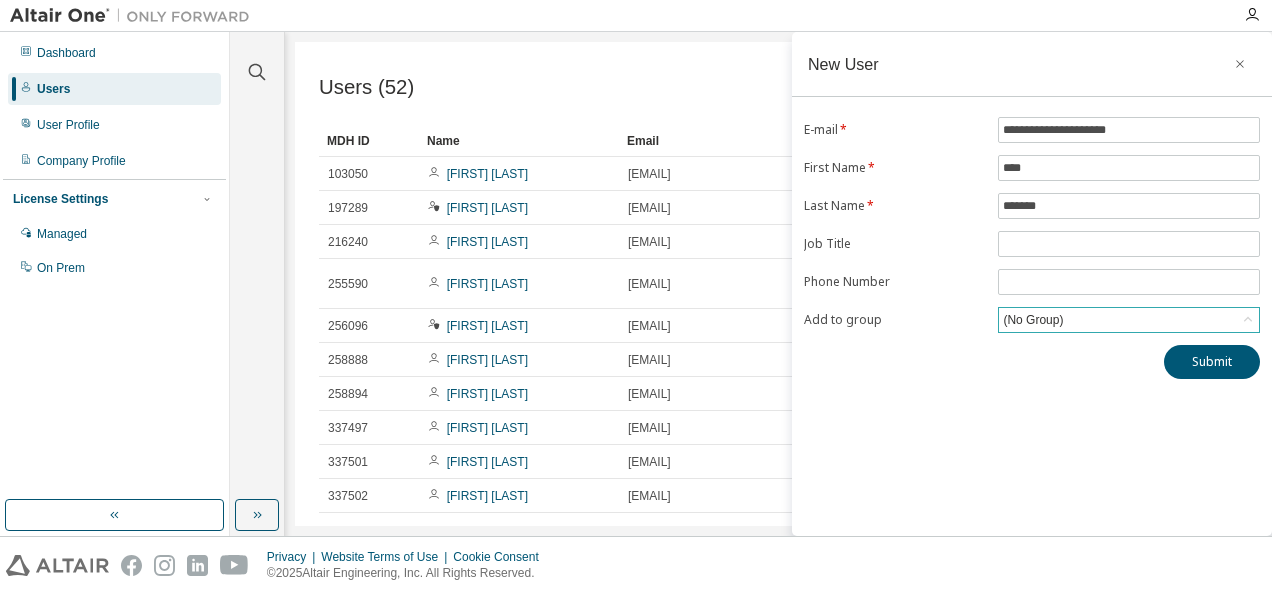 click on "(No Group)" at bounding box center (1033, 320) 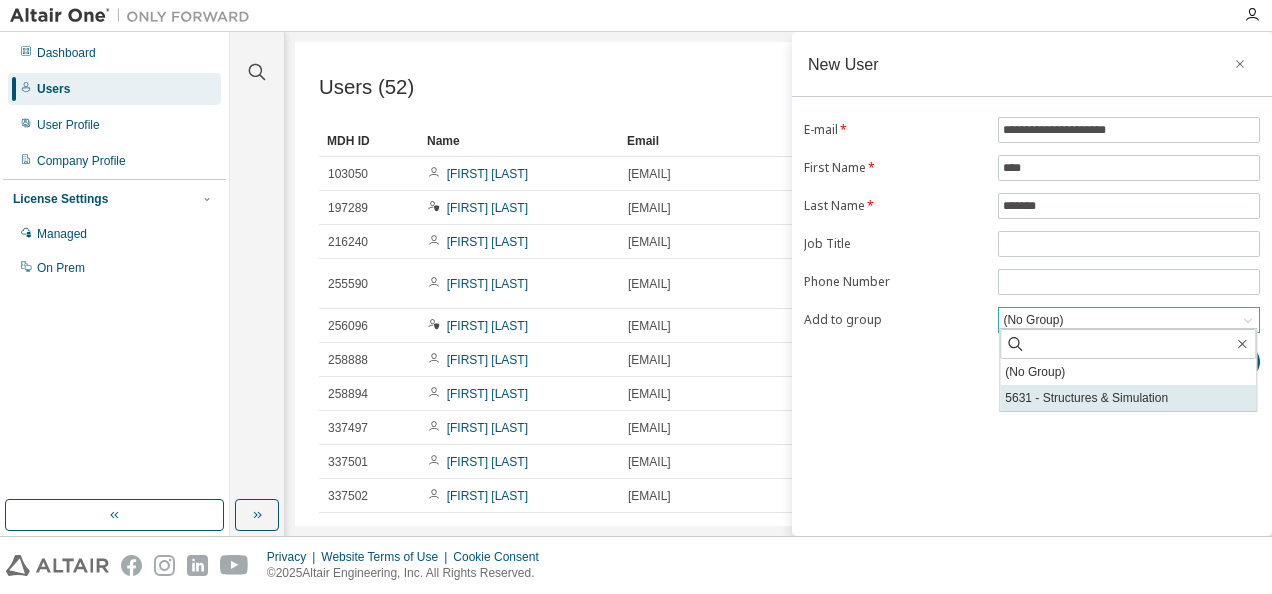 click on "5631 - Structures & Simulation" at bounding box center (1128, 398) 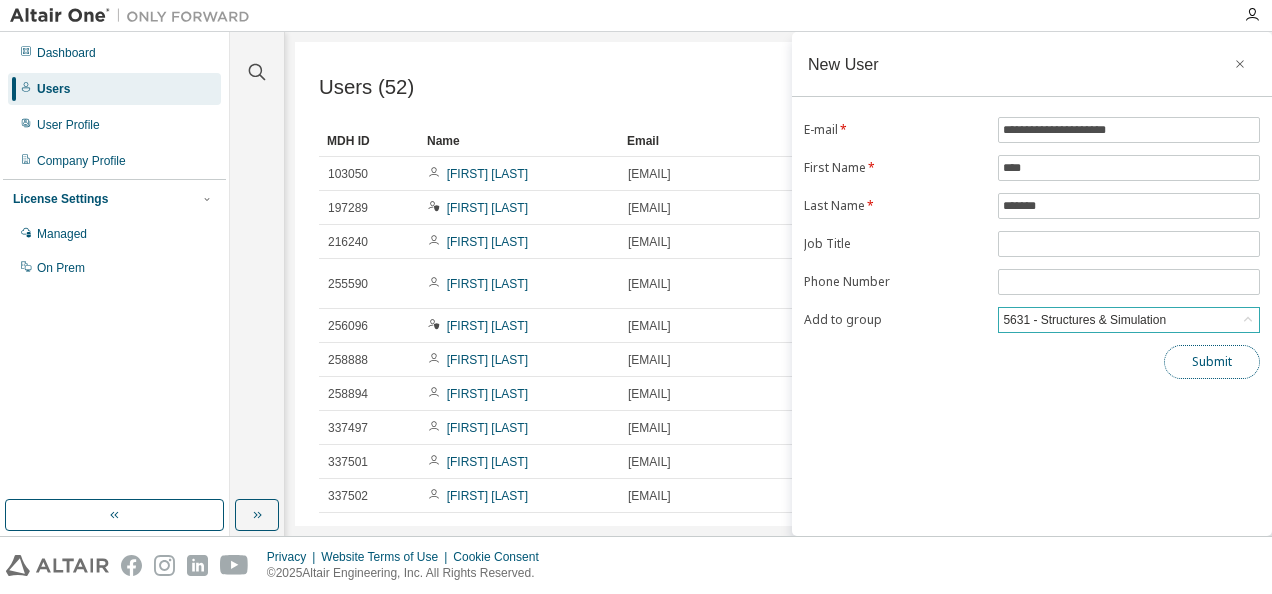 click on "Submit" at bounding box center [1212, 362] 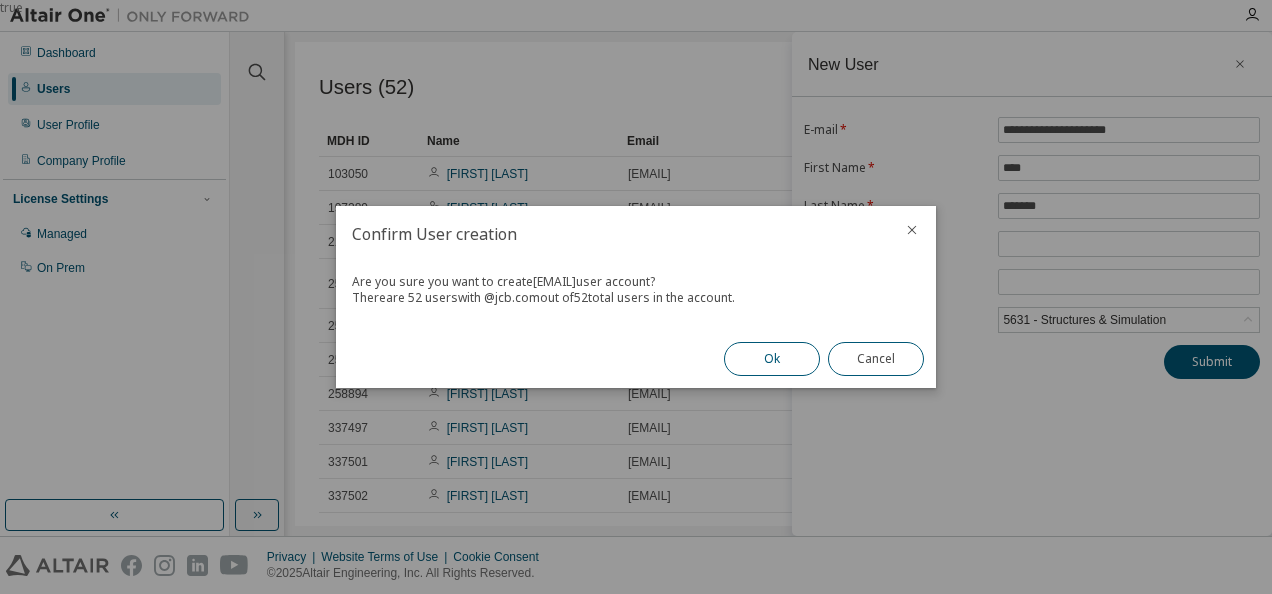 click on "Ok" at bounding box center [772, 359] 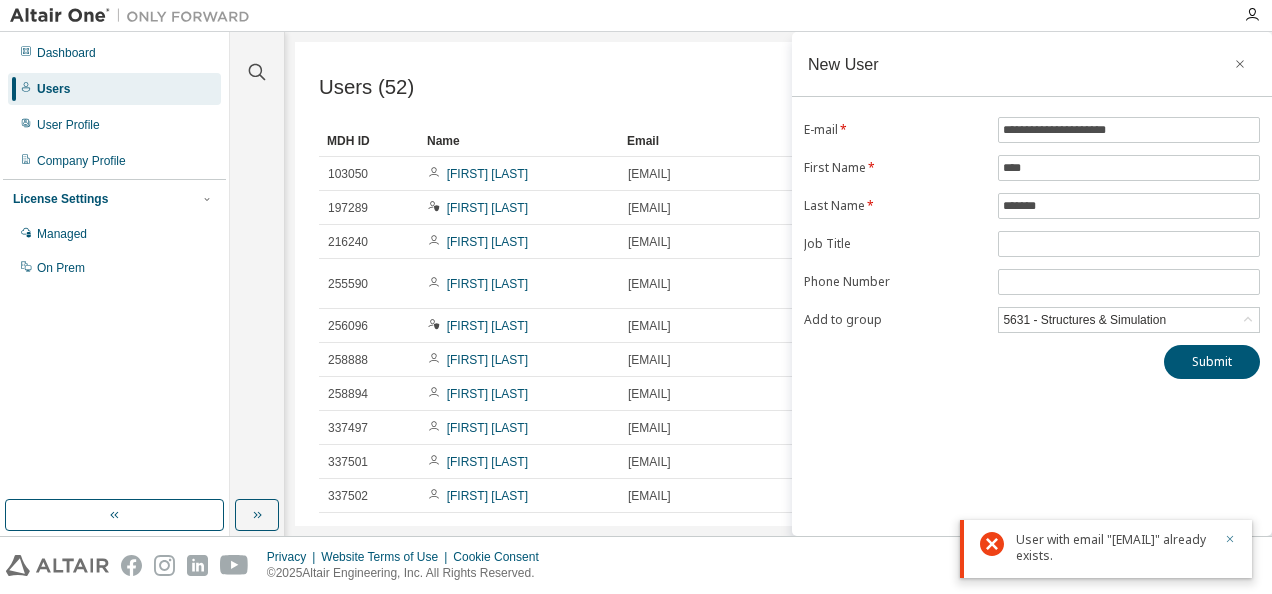 click 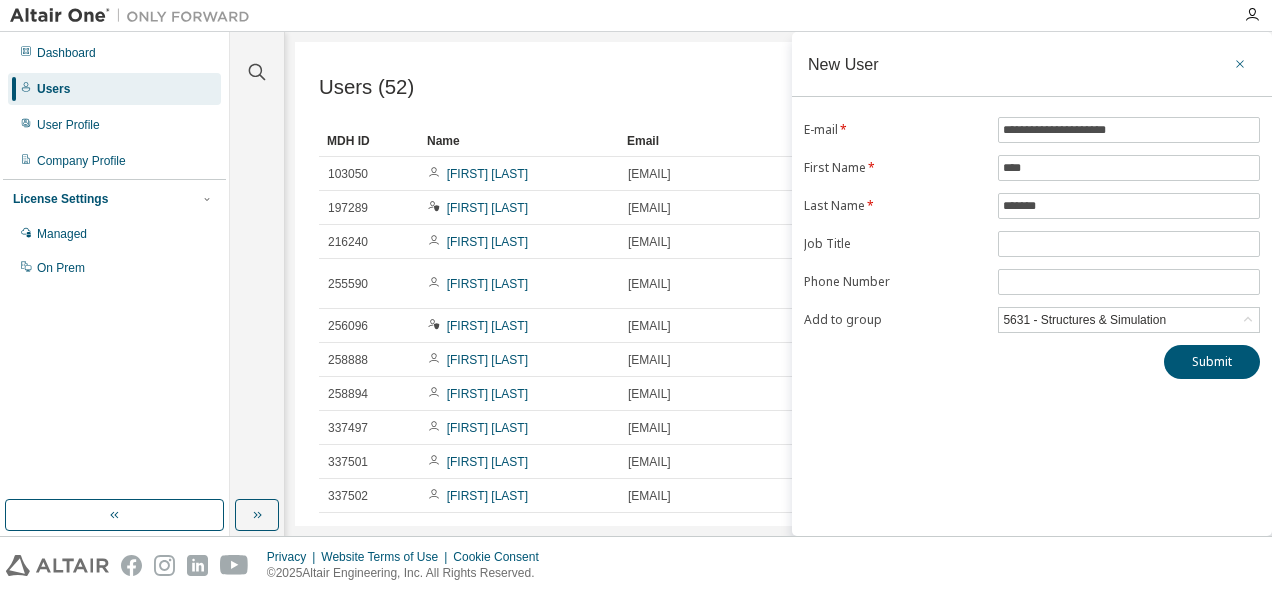 click 